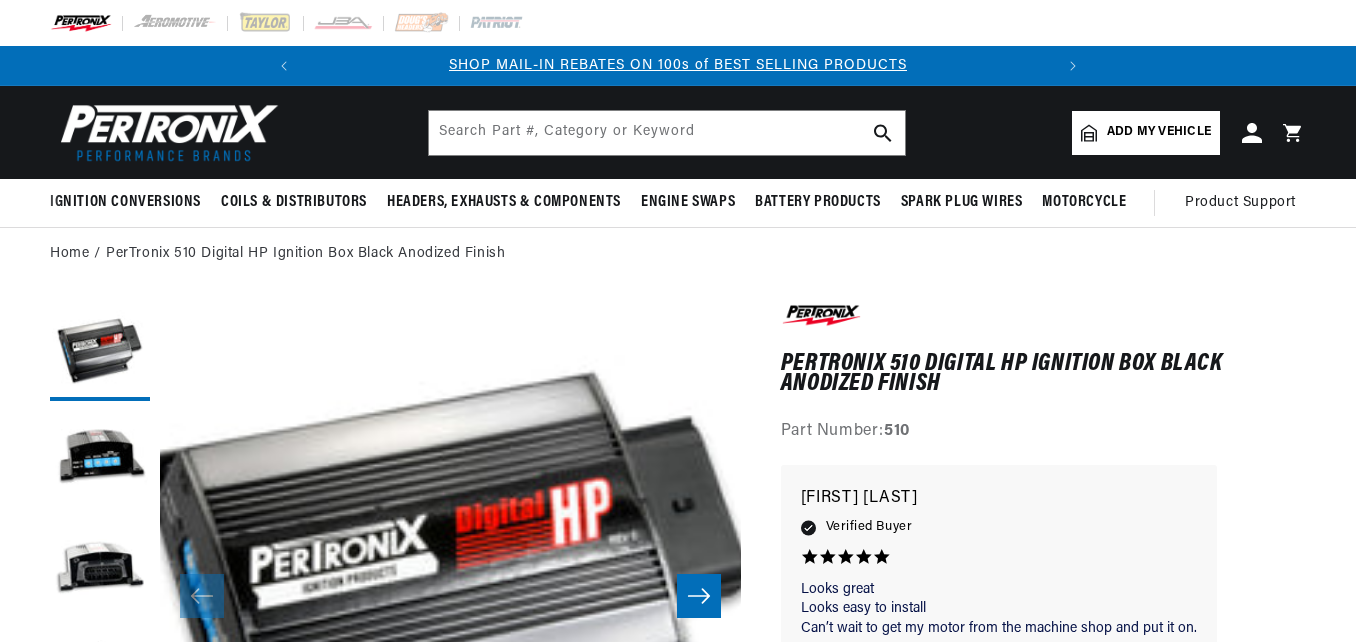 scroll, scrollTop: 0, scrollLeft: 0, axis: both 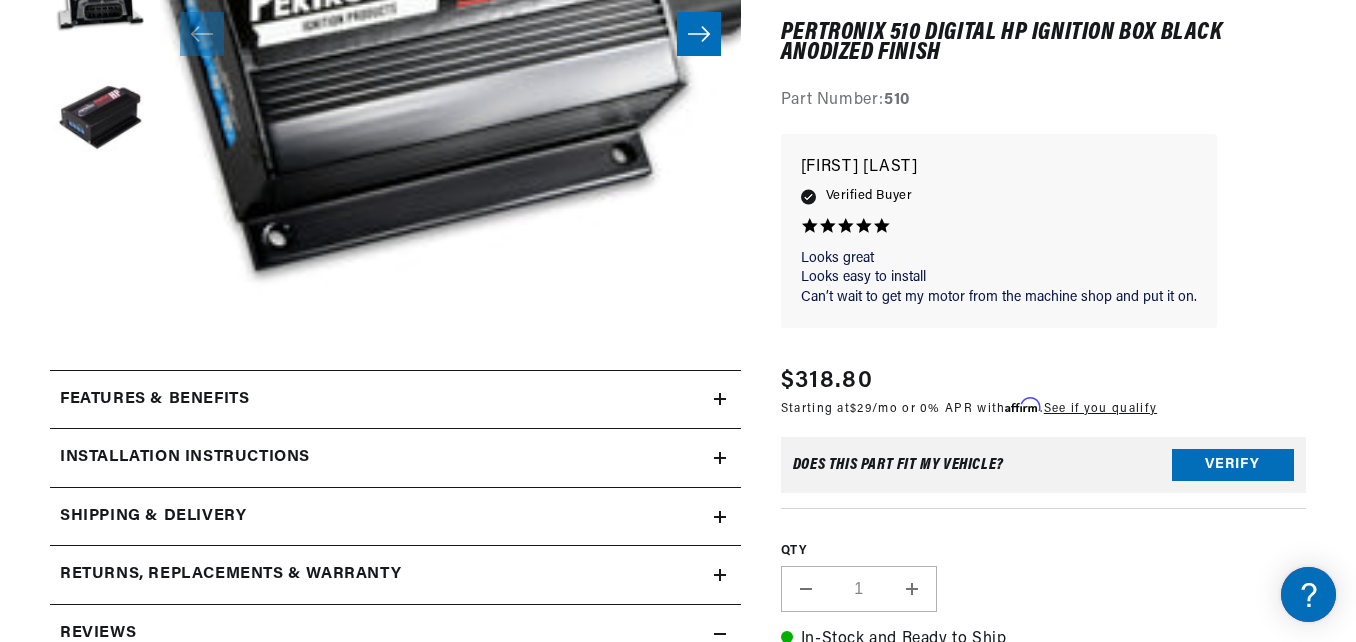 click on "Features & Benefits" at bounding box center [382, 400] 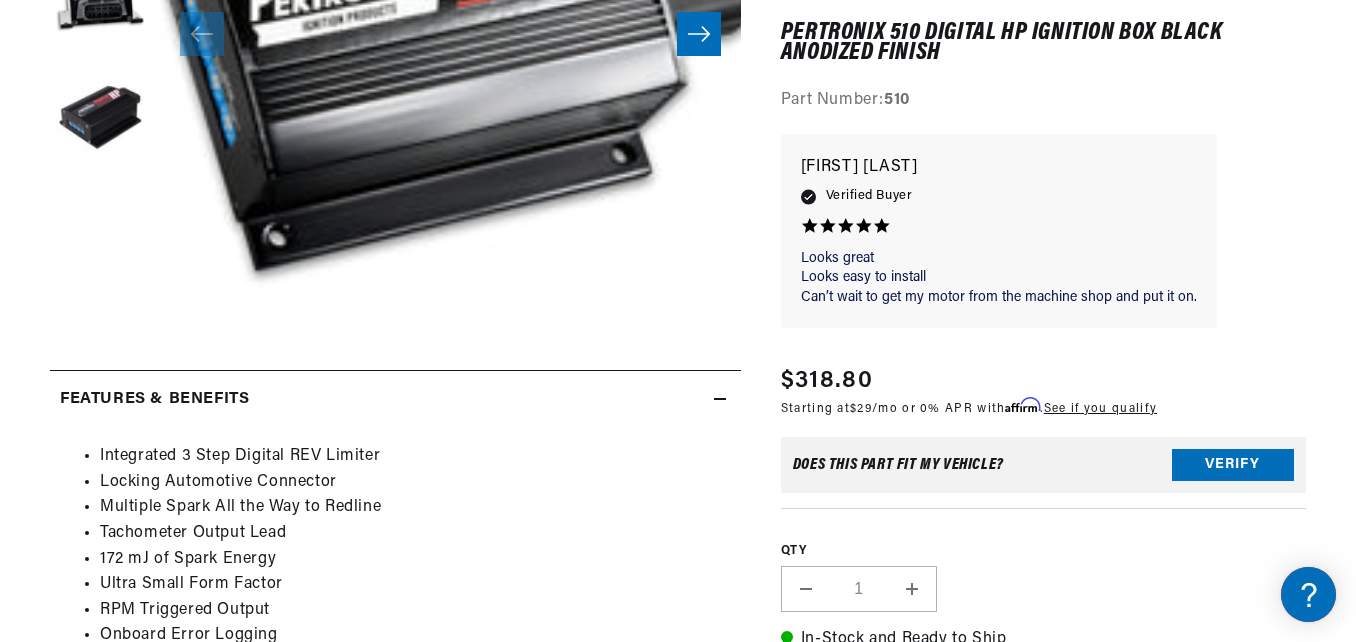 scroll, scrollTop: 0, scrollLeft: 0, axis: both 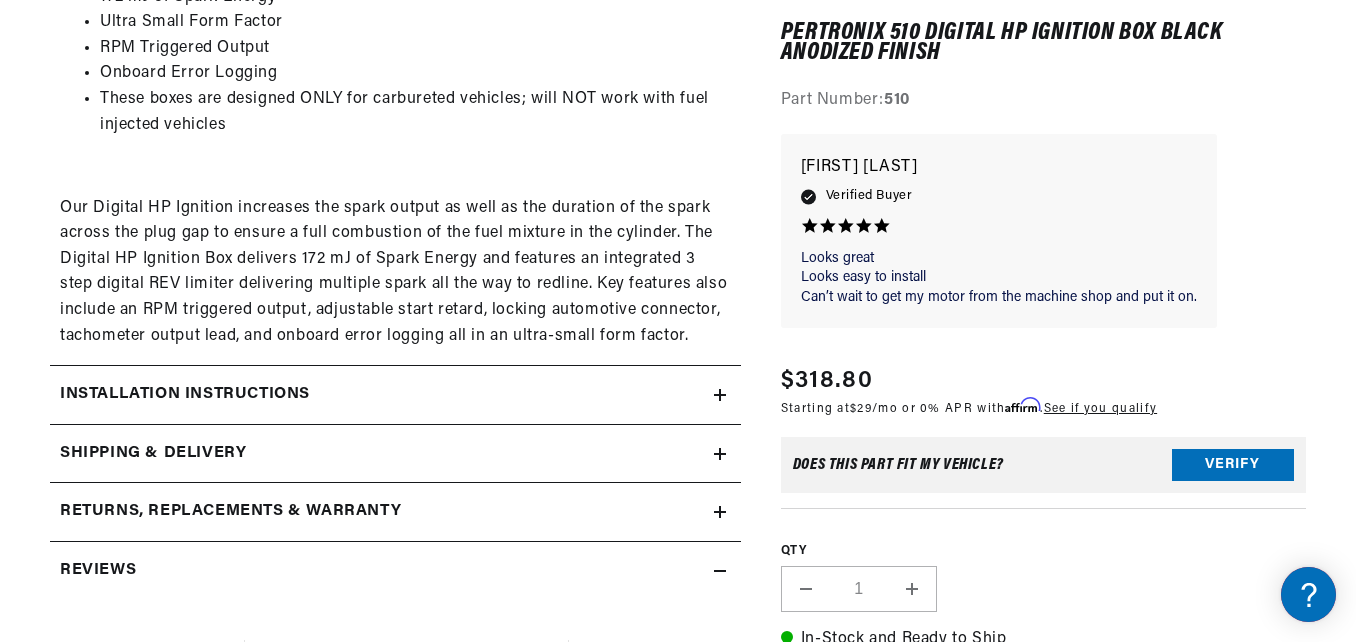 click on "Returns, Replacements & Warranty" at bounding box center [395, -162] 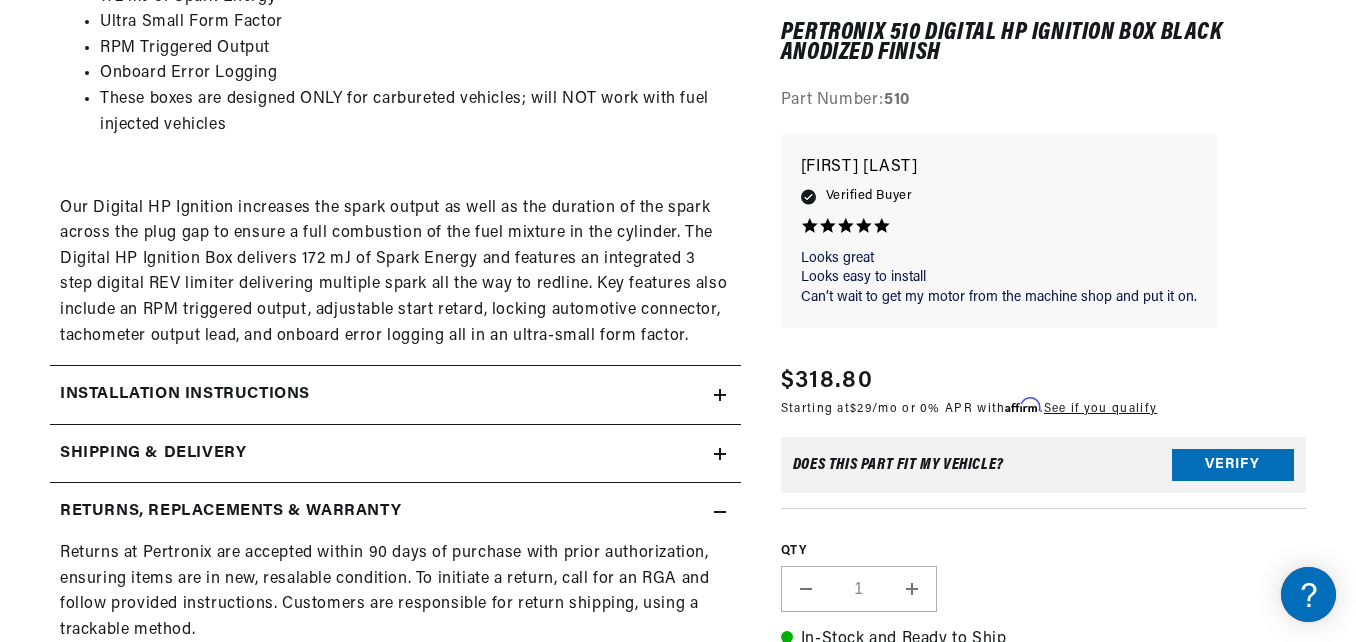 scroll, scrollTop: 0, scrollLeft: 747, axis: horizontal 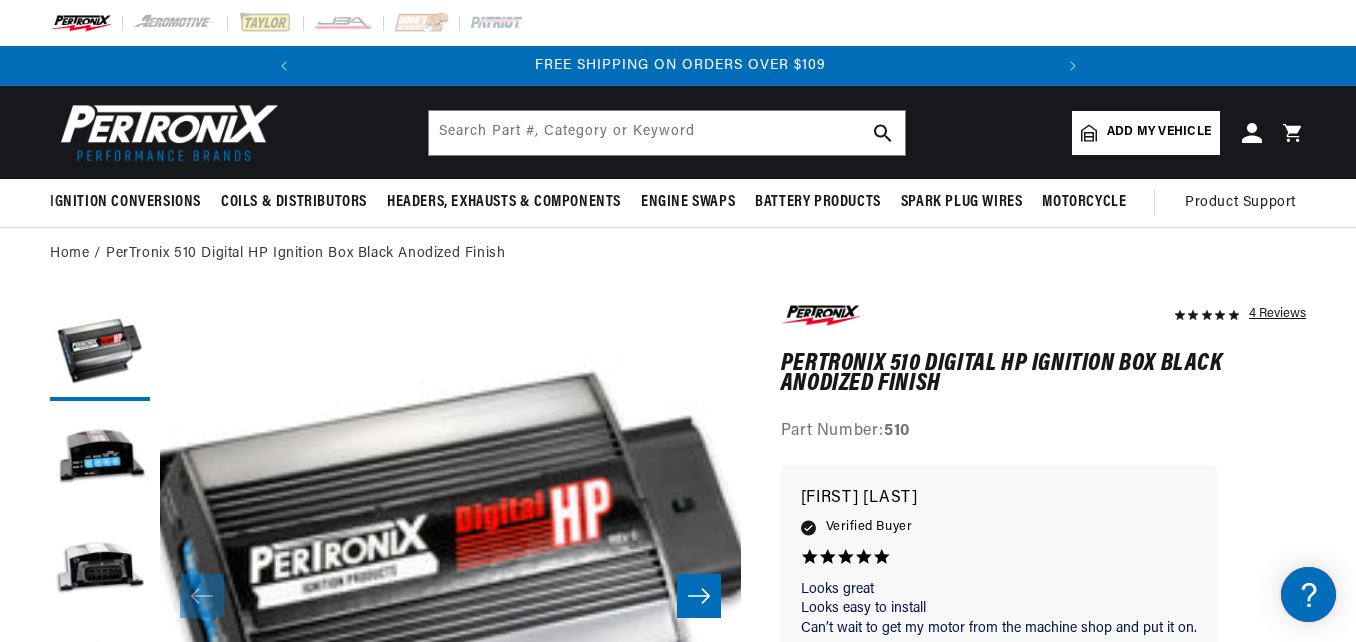click 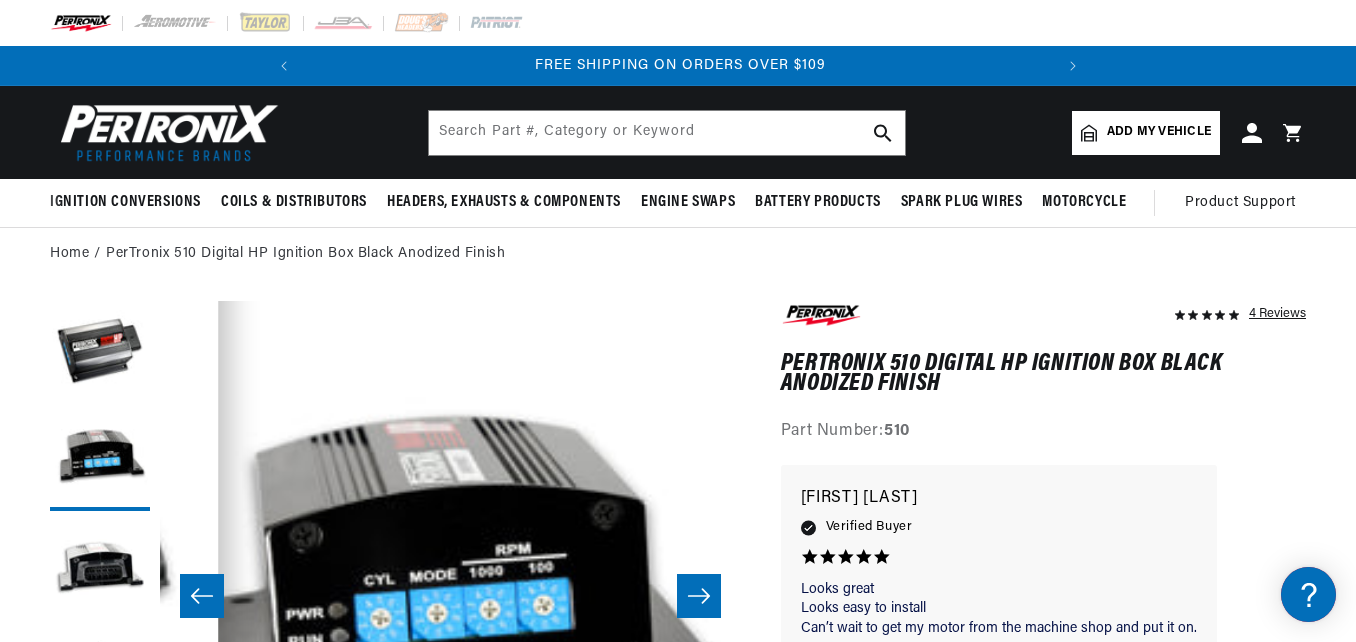 click 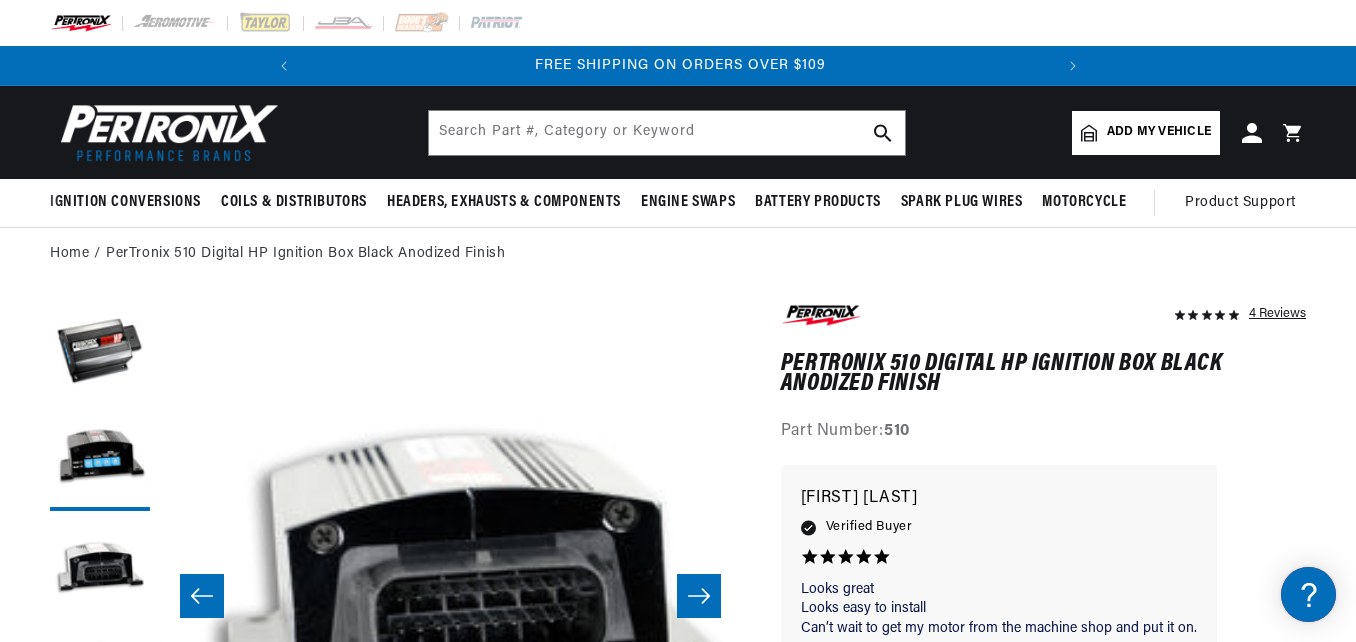 scroll, scrollTop: 0, scrollLeft: 1162, axis: horizontal 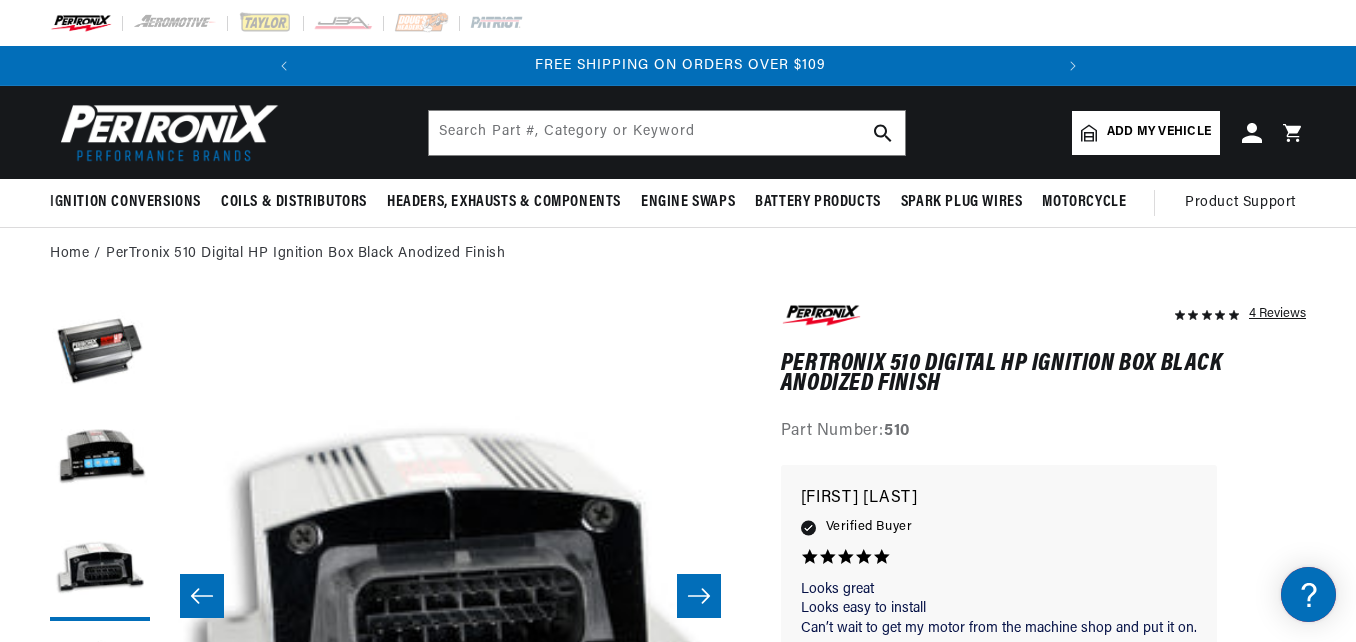 click 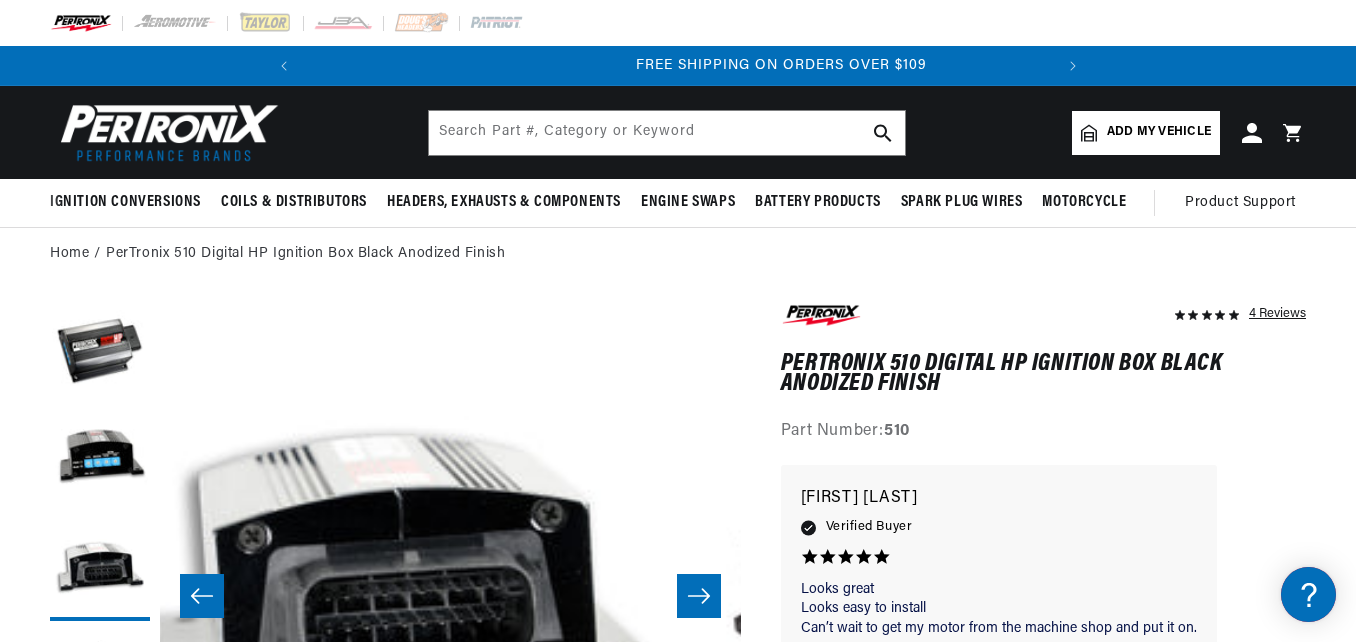 scroll, scrollTop: 0, scrollLeft: 359, axis: horizontal 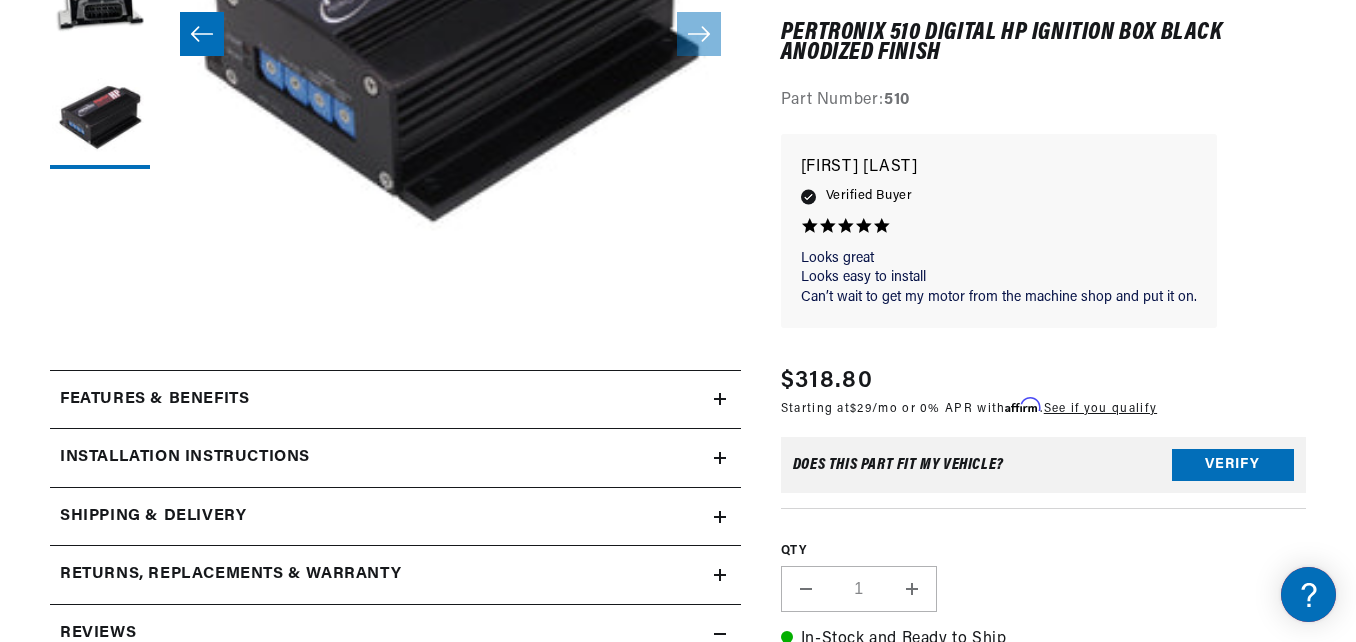 click on "Features & Benefits" at bounding box center (382, 400) 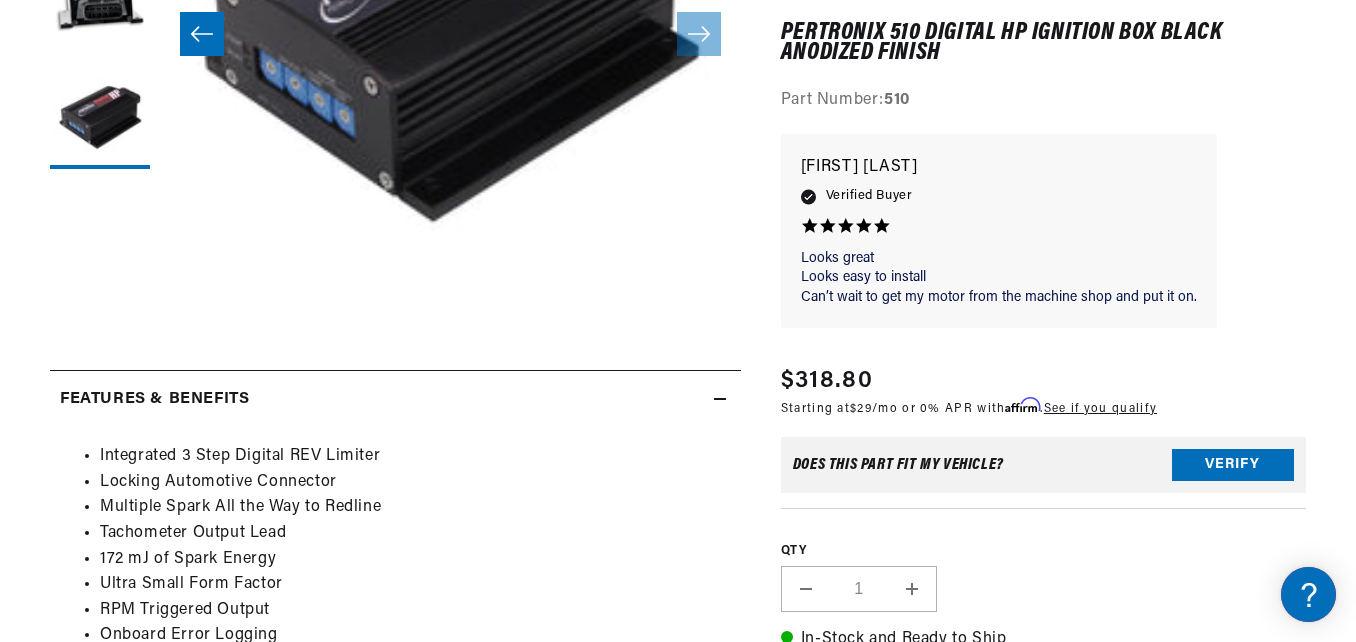 scroll, scrollTop: 0, scrollLeft: 0, axis: both 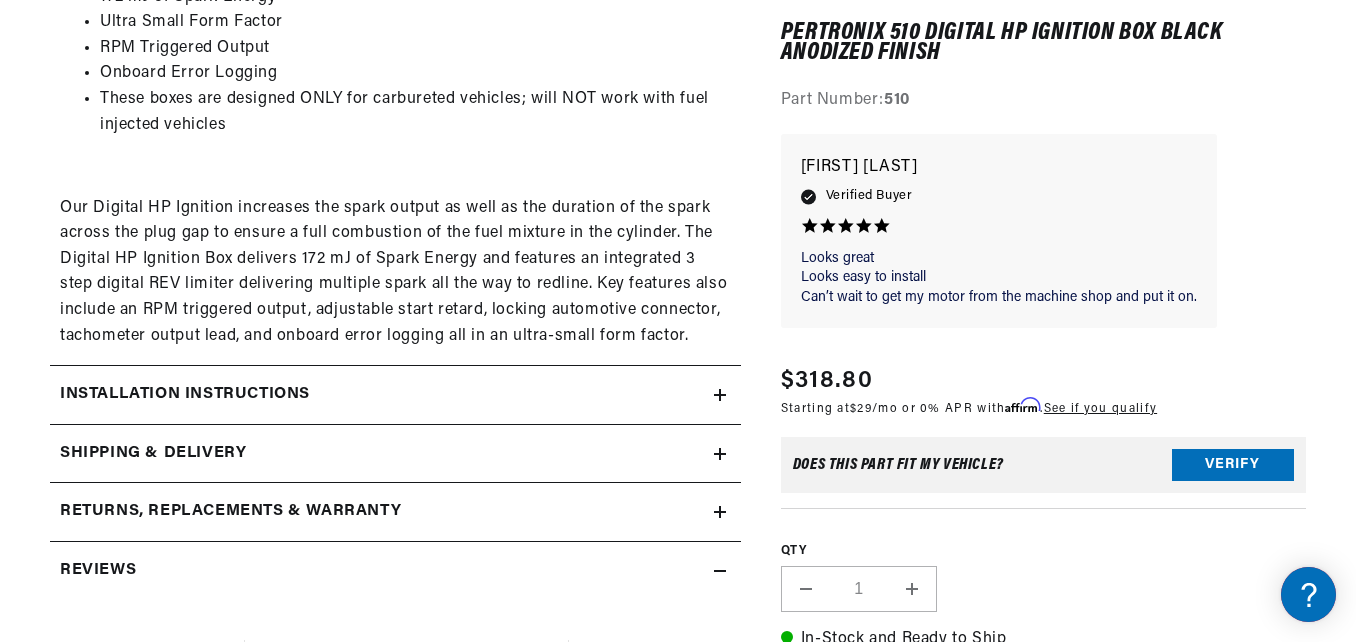 click on "Installation instructions" at bounding box center [382, -162] 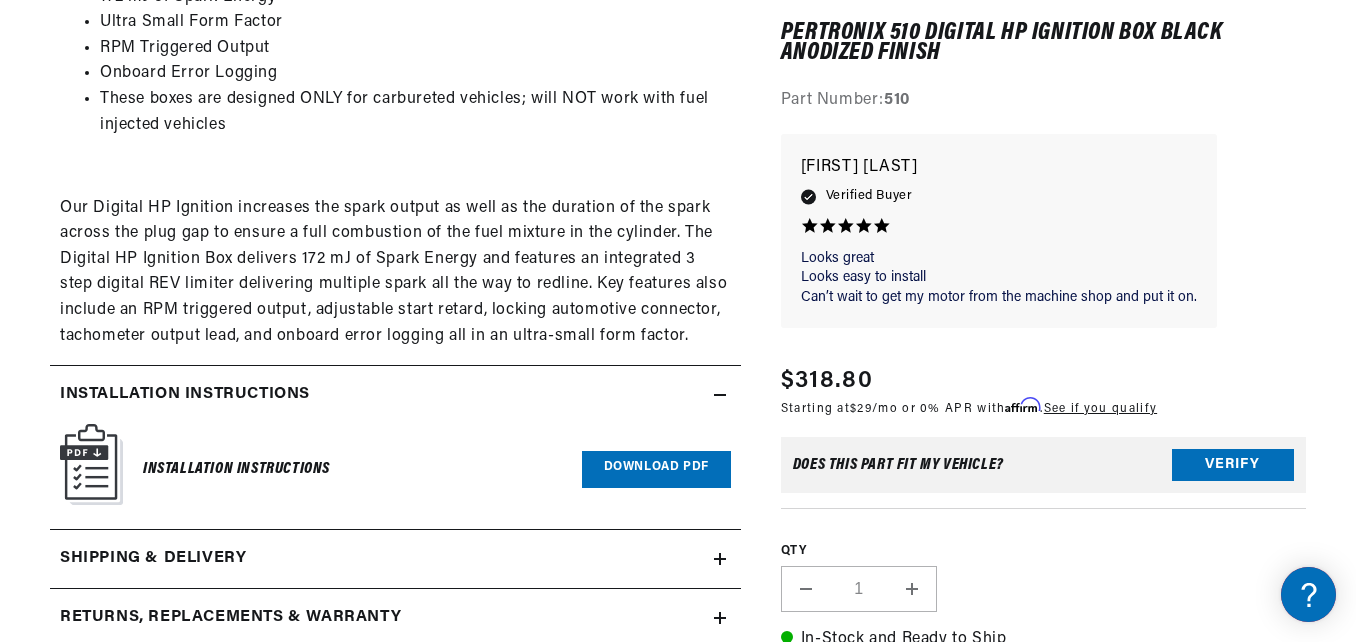 scroll, scrollTop: 0, scrollLeft: 0, axis: both 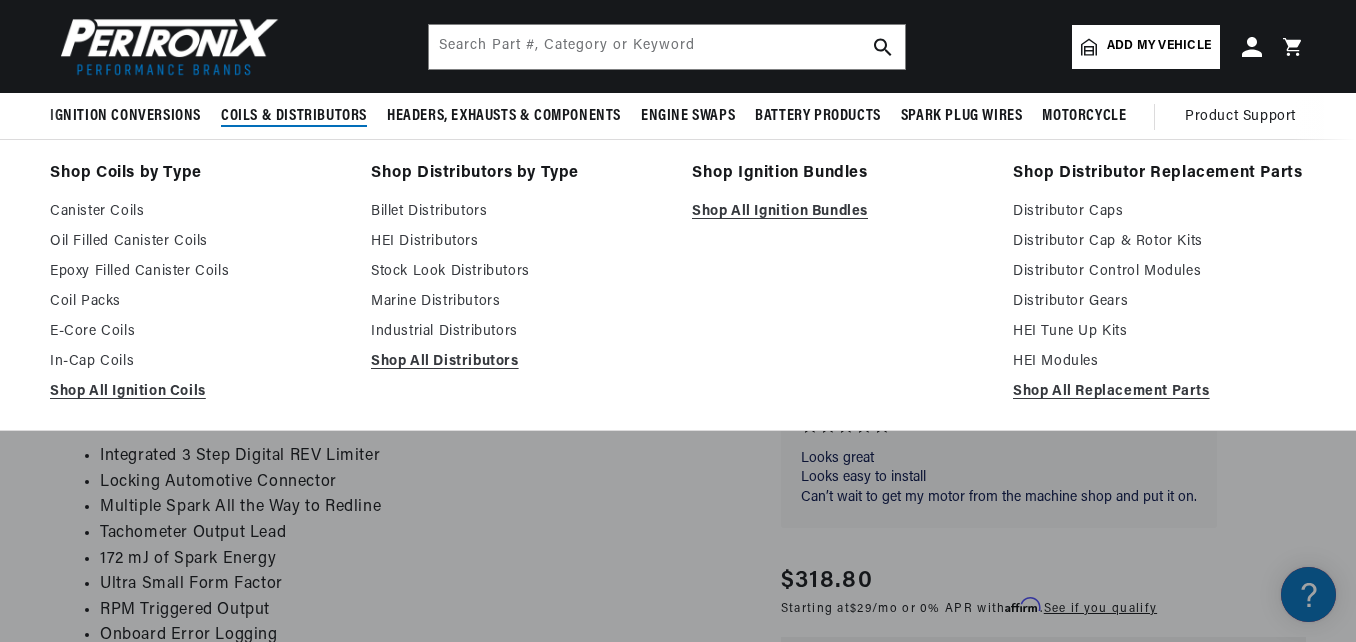 click on "Coils & Distributors" at bounding box center [294, 116] 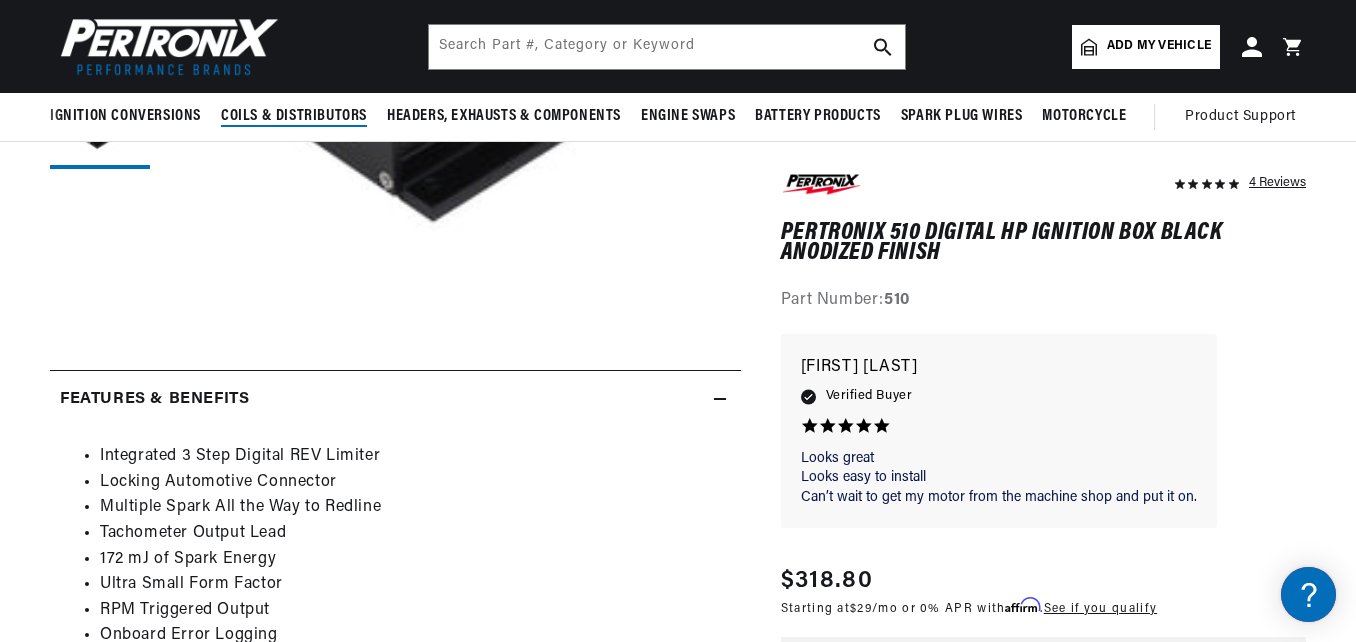 scroll, scrollTop: 0, scrollLeft: 747, axis: horizontal 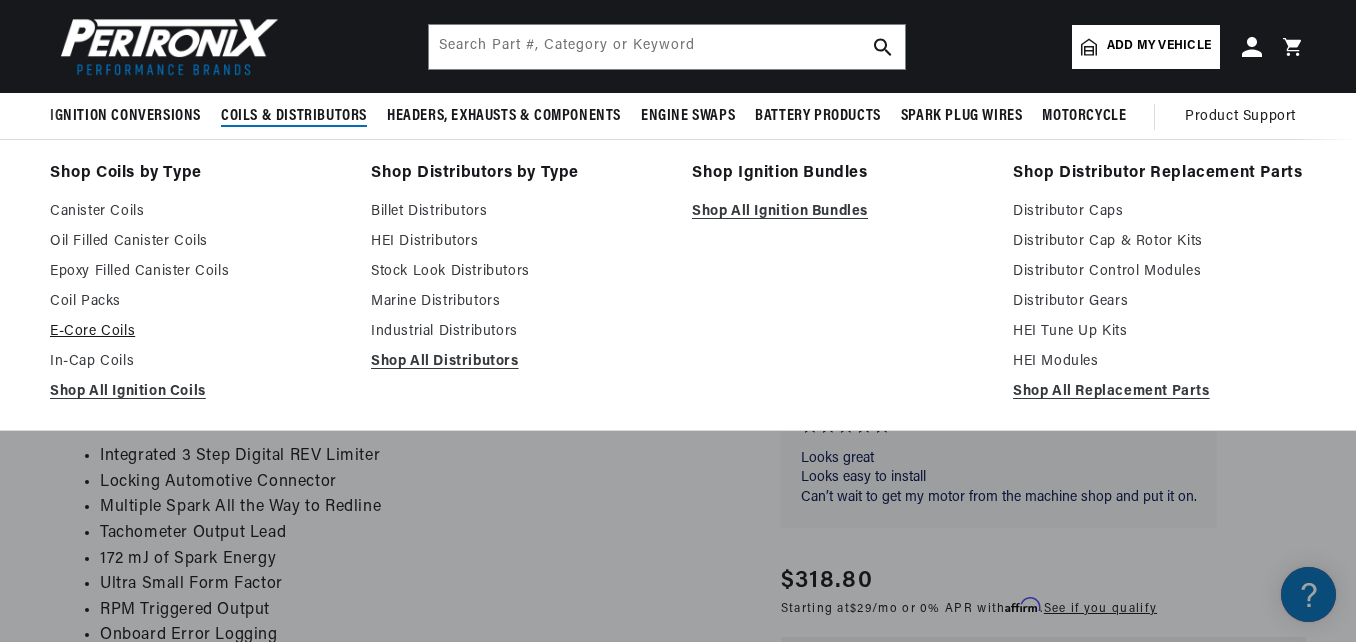 click on "E-Core Coils" at bounding box center (196, 332) 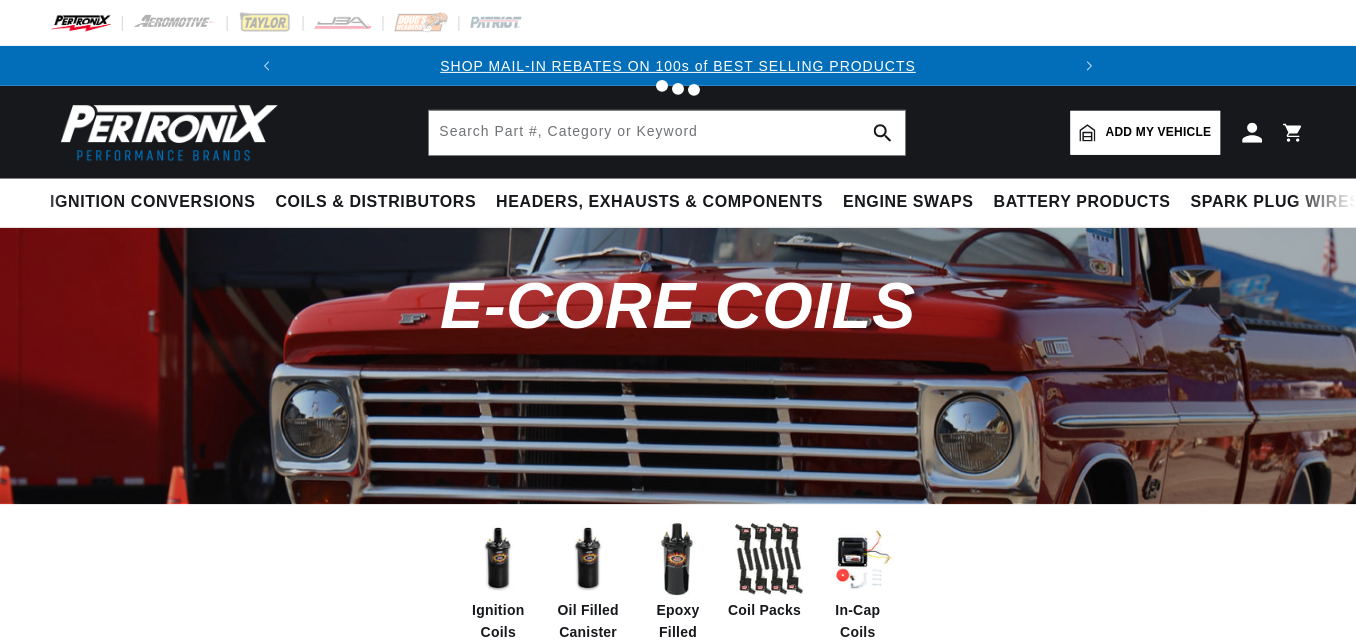 scroll, scrollTop: 0, scrollLeft: 0, axis: both 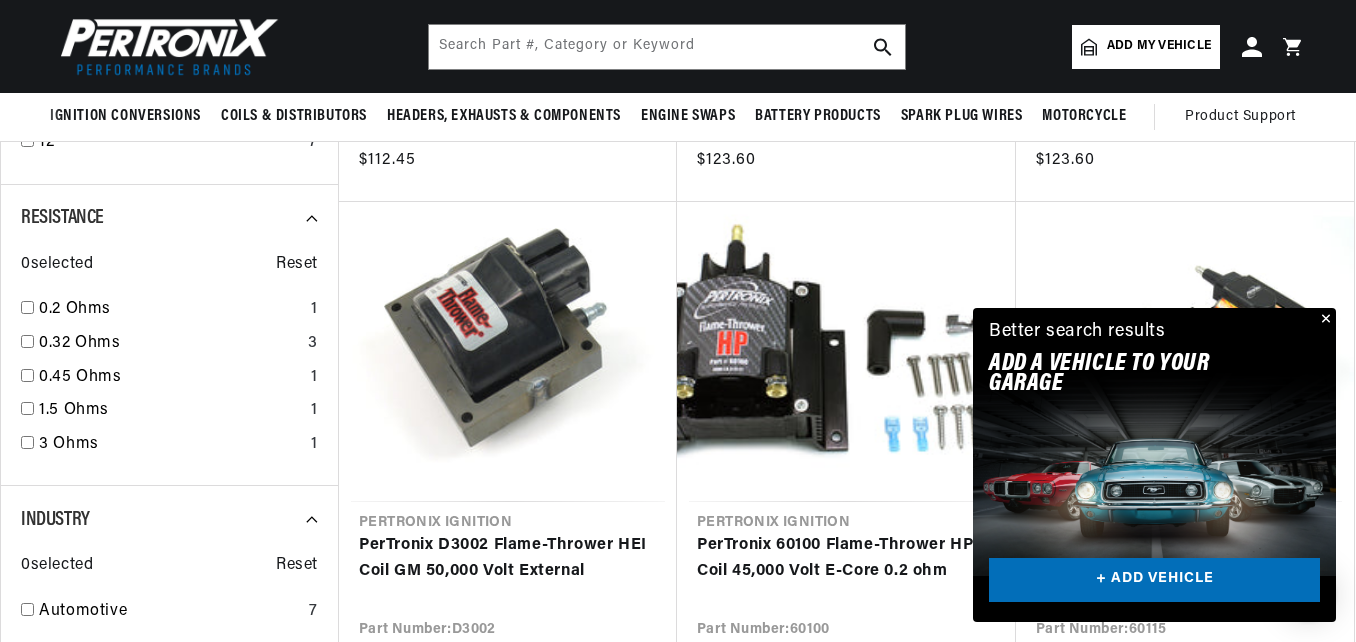 click at bounding box center (1324, 320) 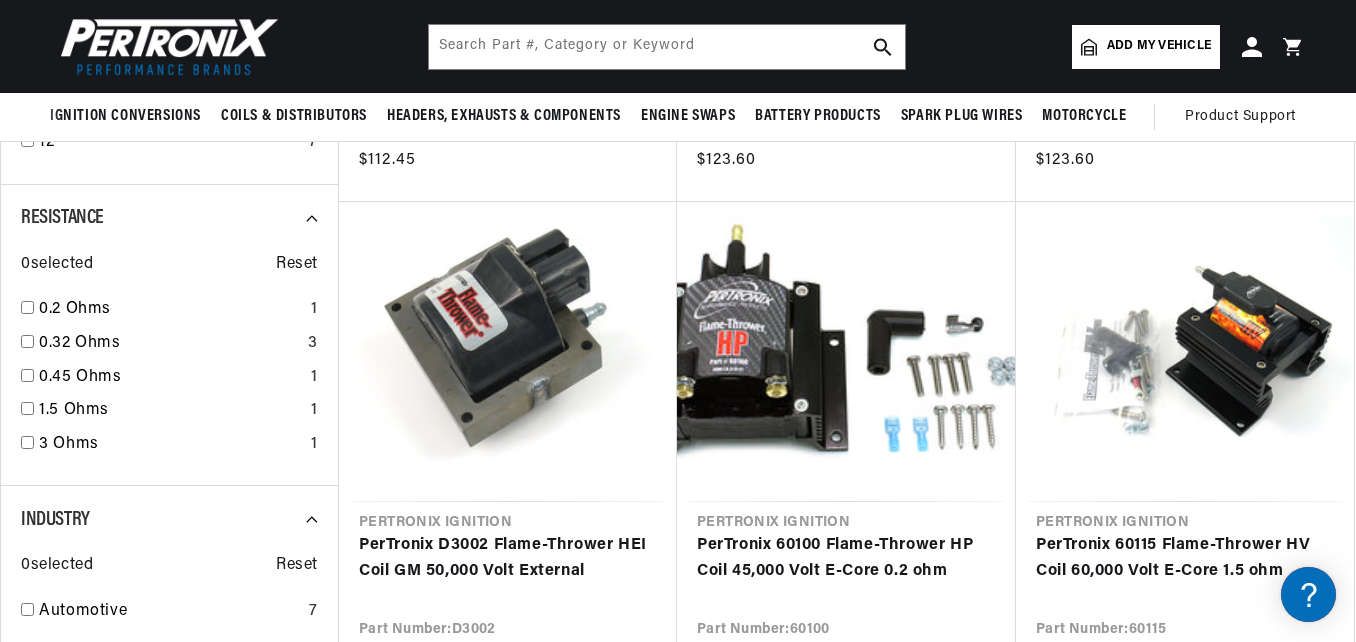 scroll, scrollTop: 0, scrollLeft: 0, axis: both 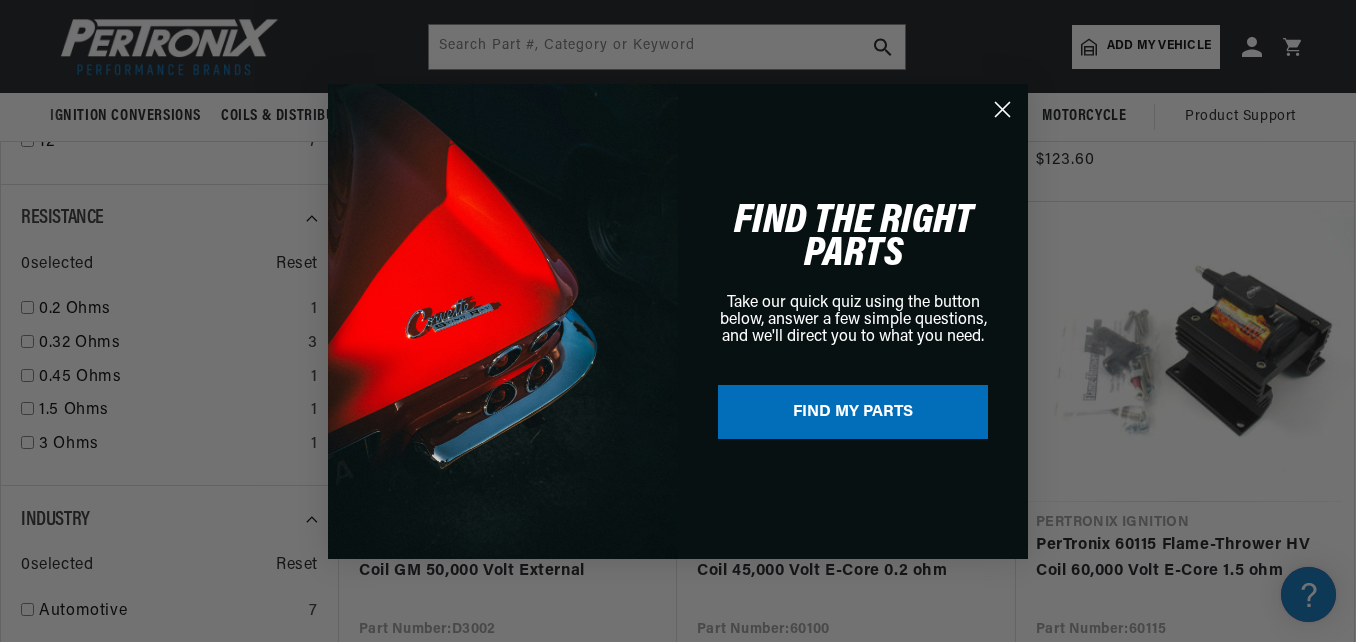 click 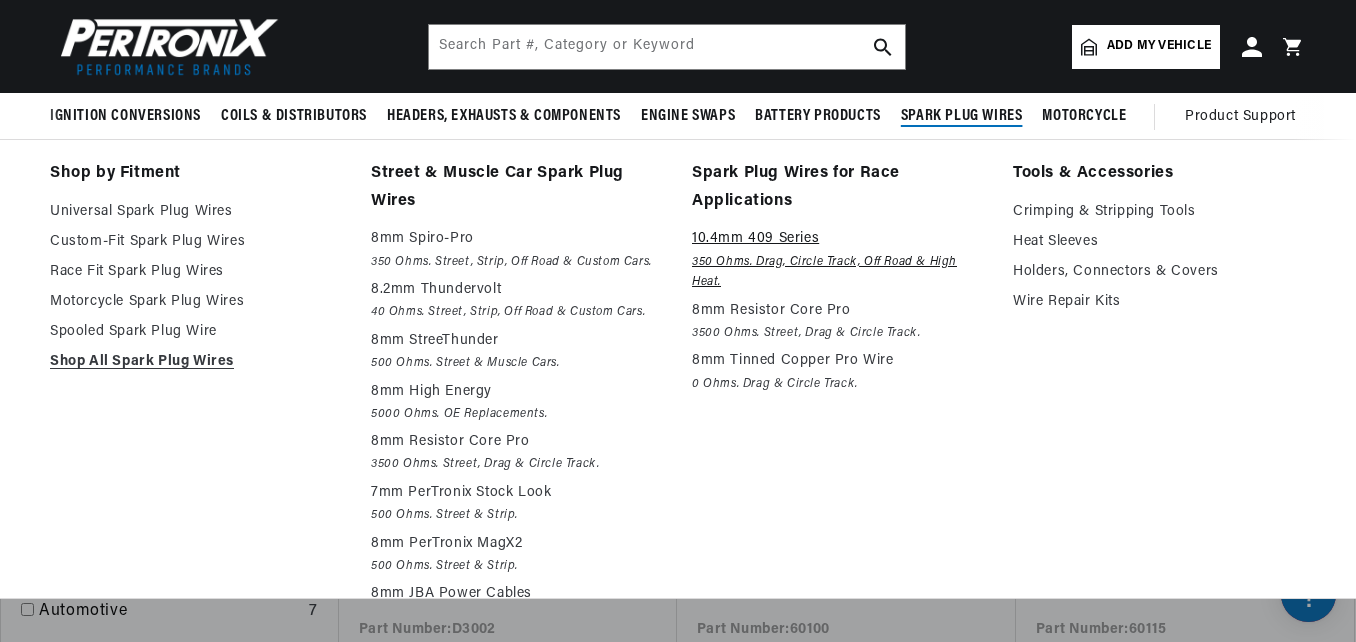 scroll, scrollTop: 0, scrollLeft: 747, axis: horizontal 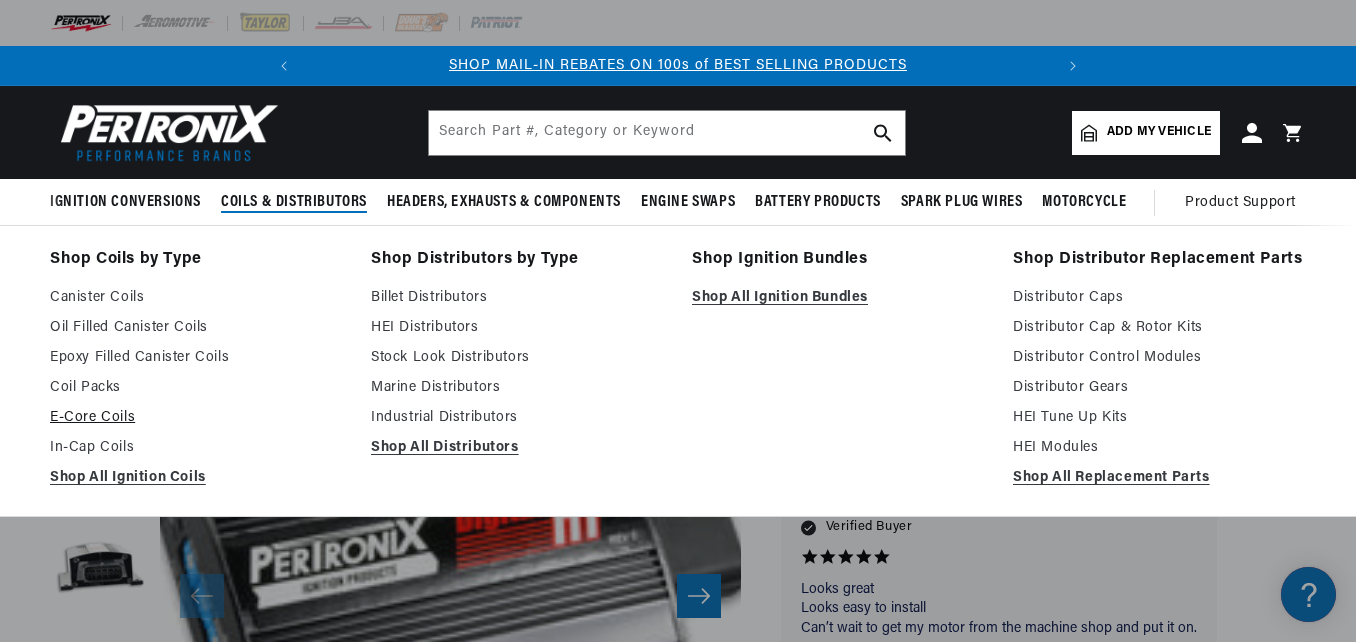 click on "E-Core Coils" at bounding box center [196, 418] 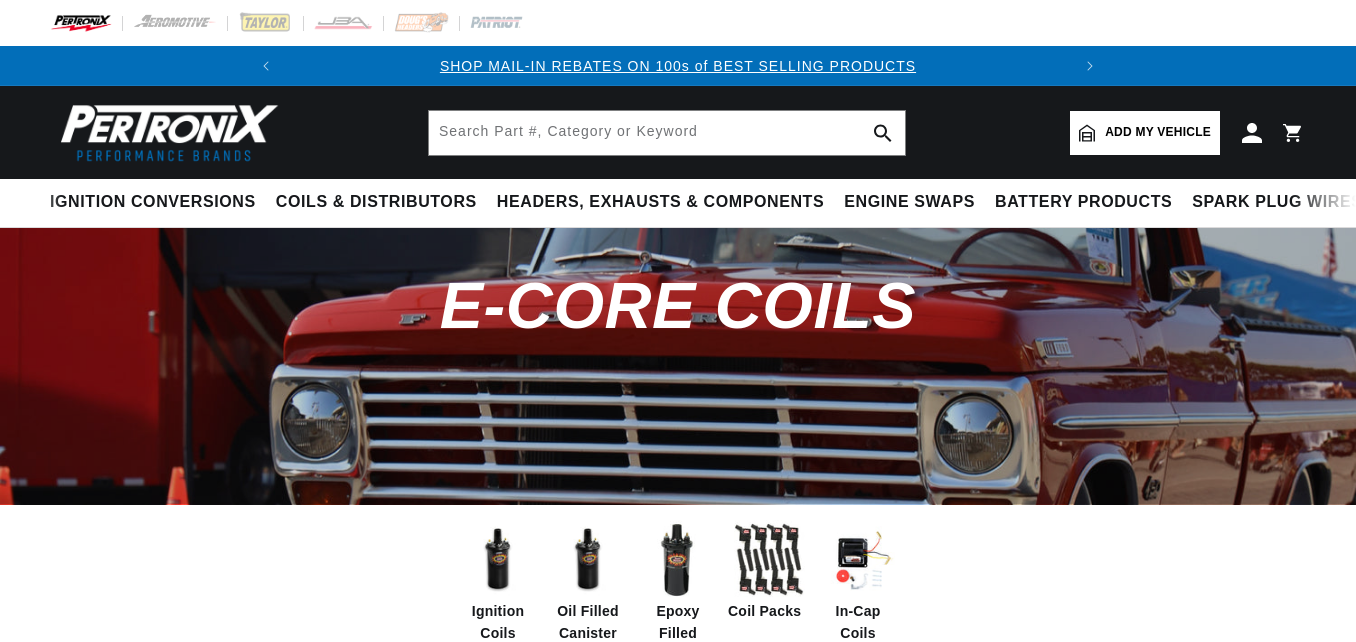 scroll, scrollTop: 0, scrollLeft: 0, axis: both 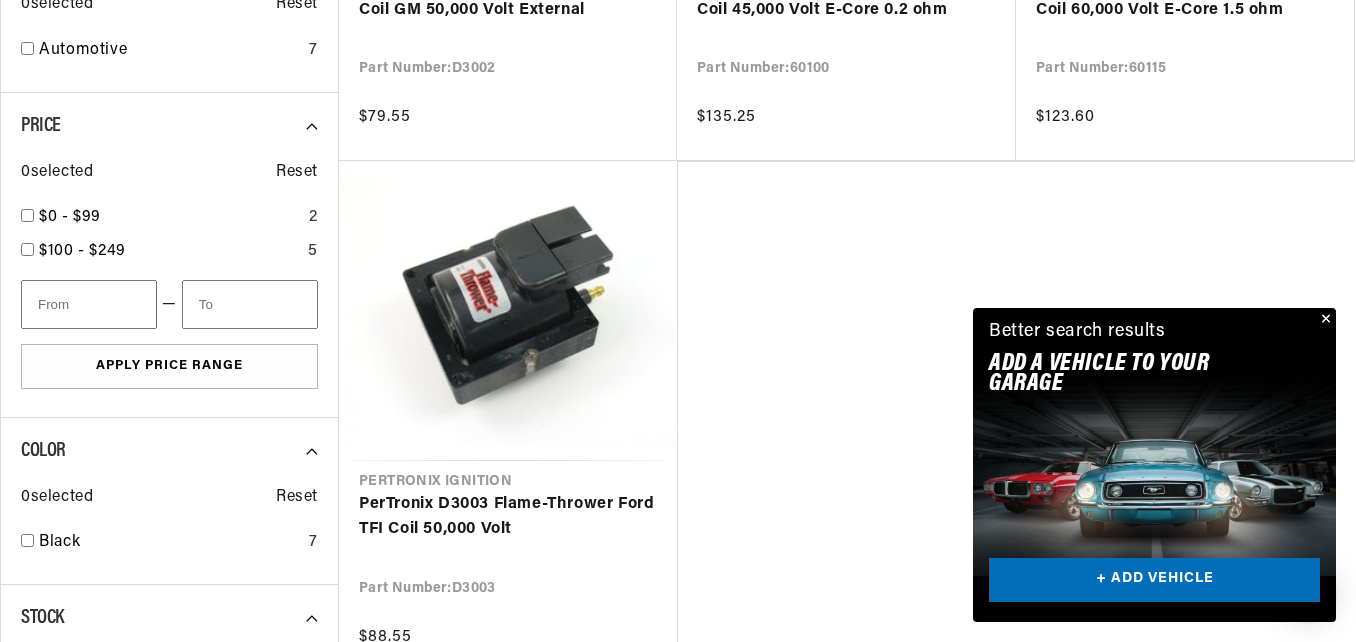 click at bounding box center (1324, 320) 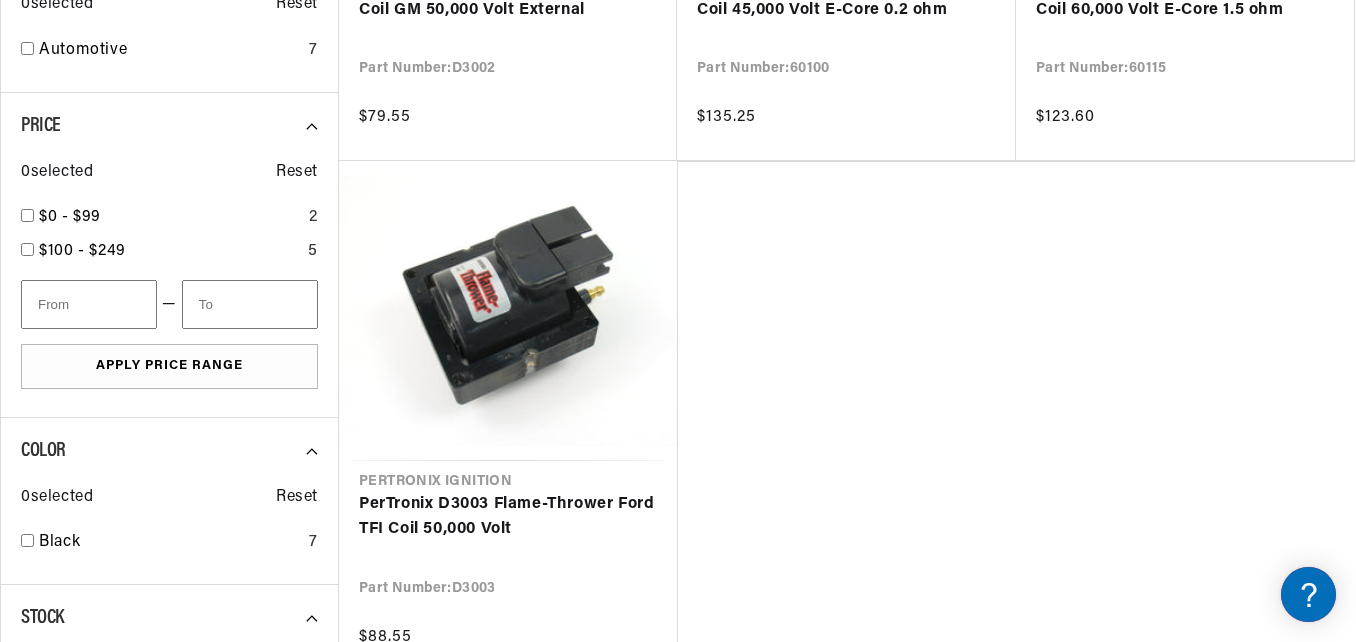 scroll, scrollTop: 0, scrollLeft: 747, axis: horizontal 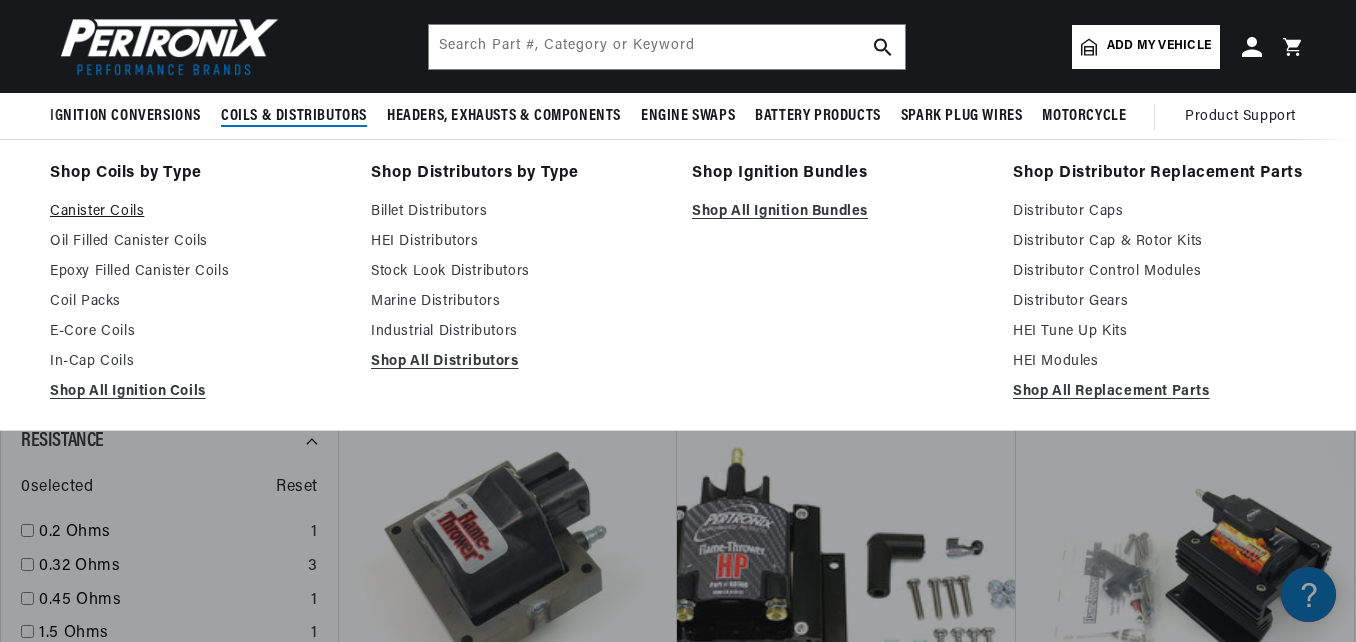 click on "Canister Coils" at bounding box center (196, 212) 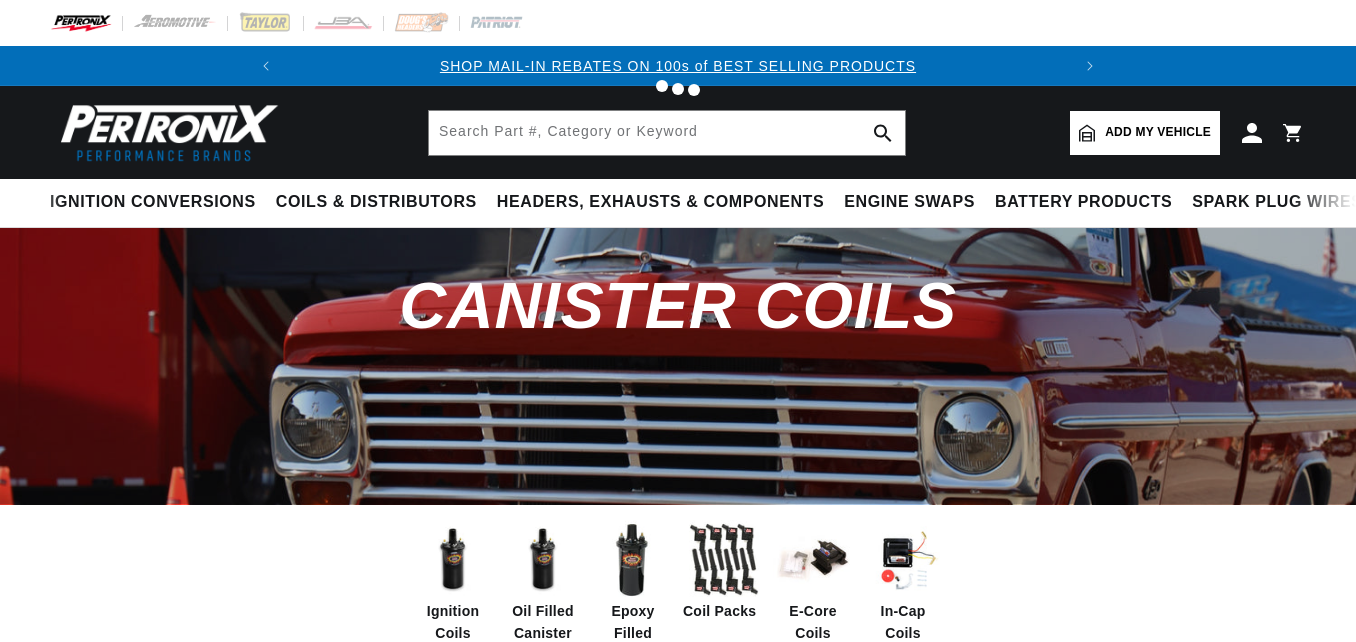 scroll, scrollTop: 0, scrollLeft: 0, axis: both 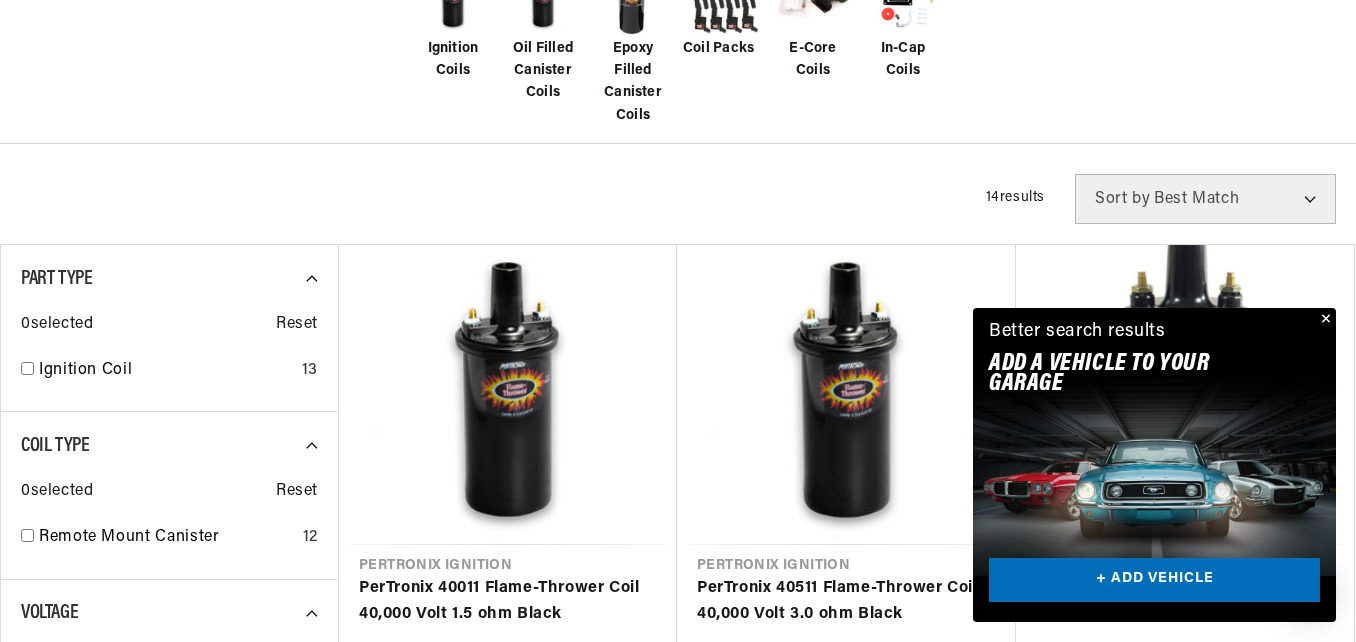 click at bounding box center (1324, 320) 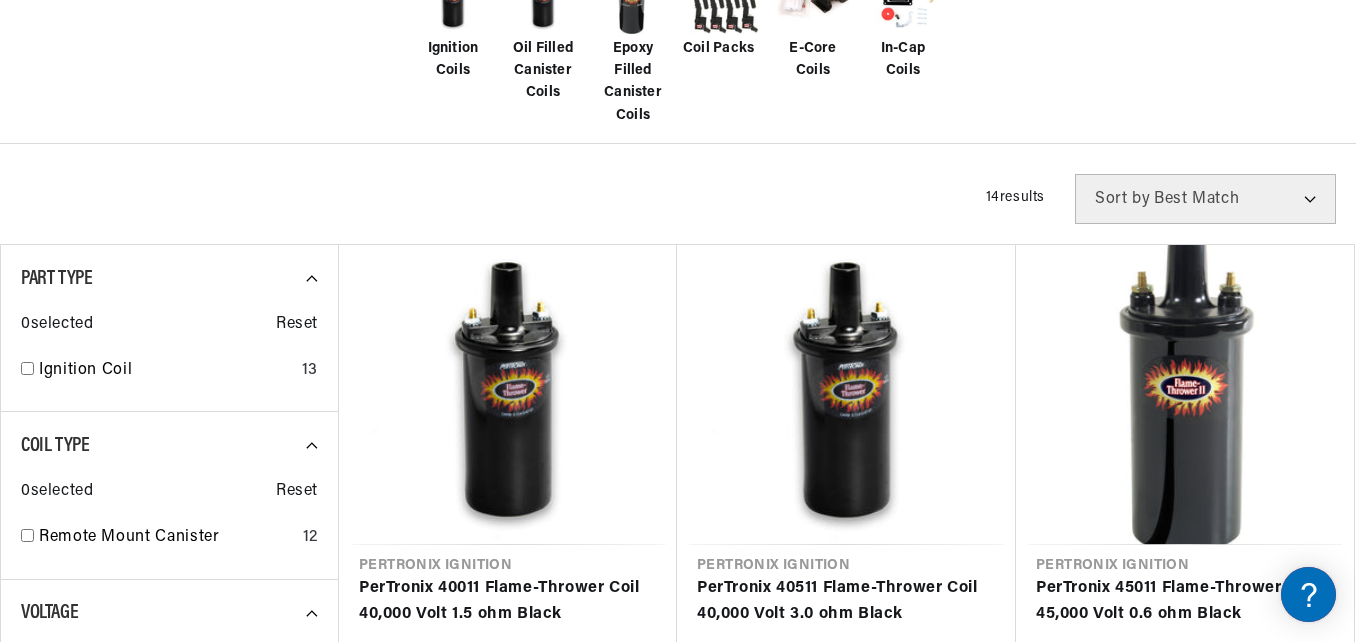 scroll, scrollTop: 1124, scrollLeft: 0, axis: vertical 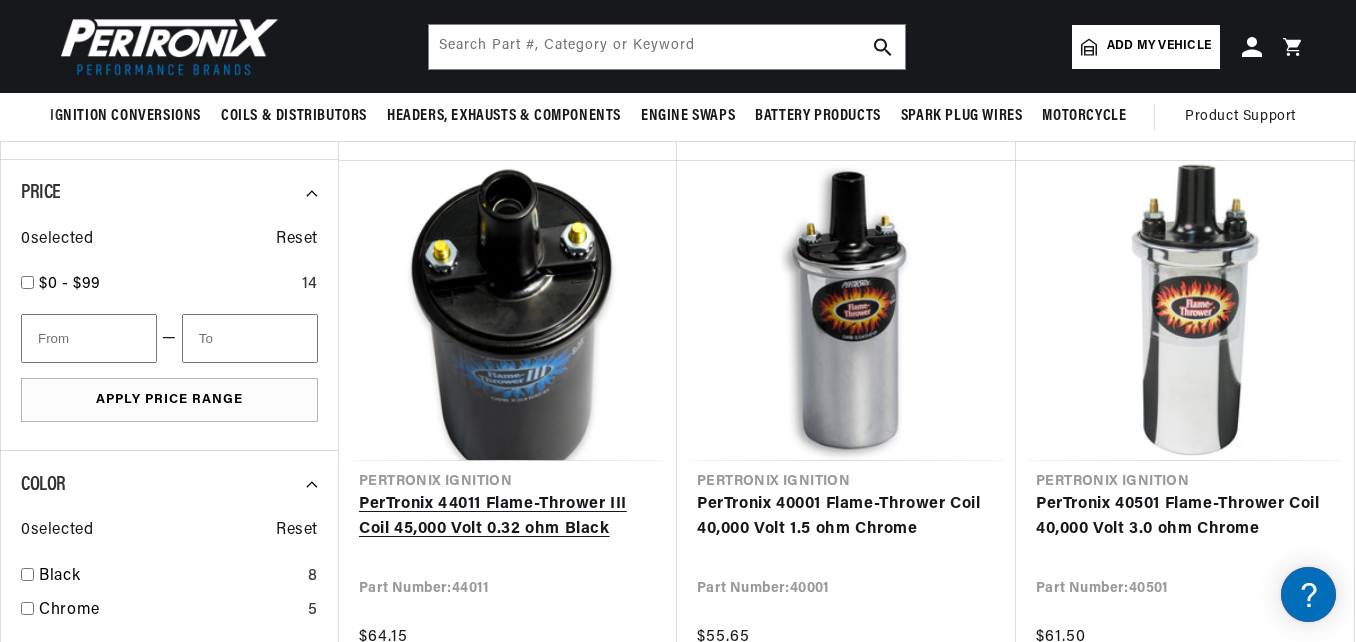 click on "PerTronix 44011 Flame-Thrower III Coil 45,000 Volt 0.32 ohm Black" at bounding box center [508, 517] 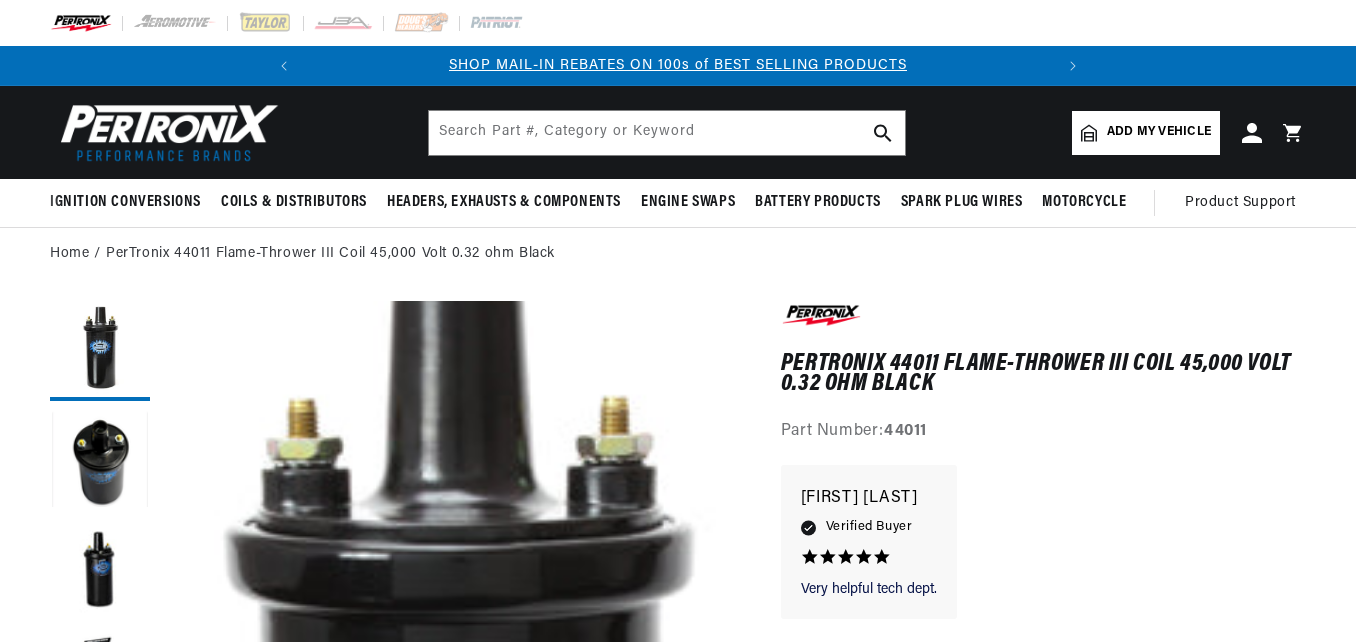 scroll, scrollTop: 0, scrollLeft: 0, axis: both 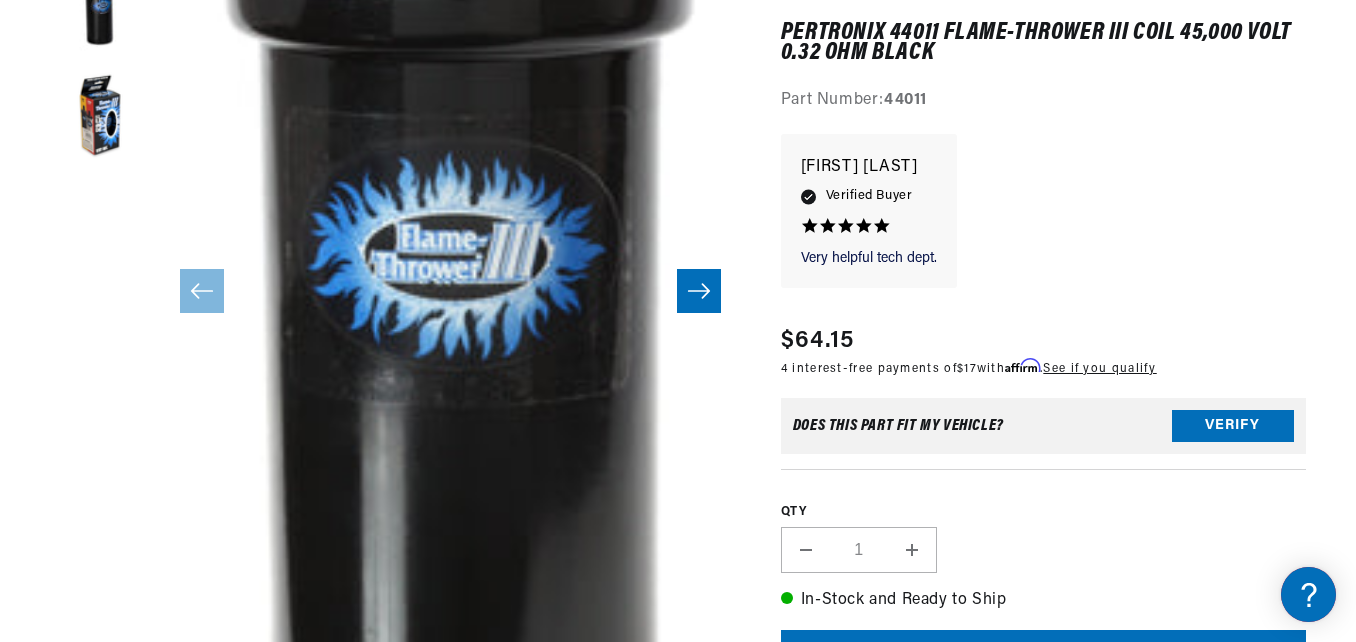 click 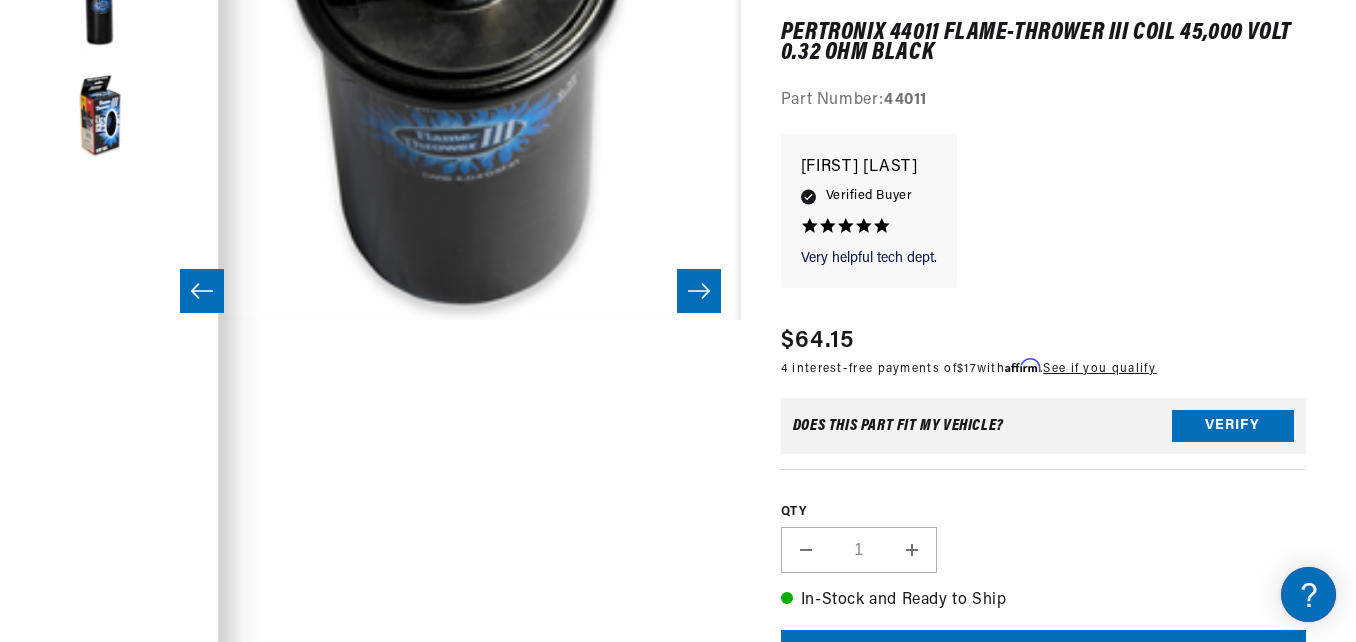 click 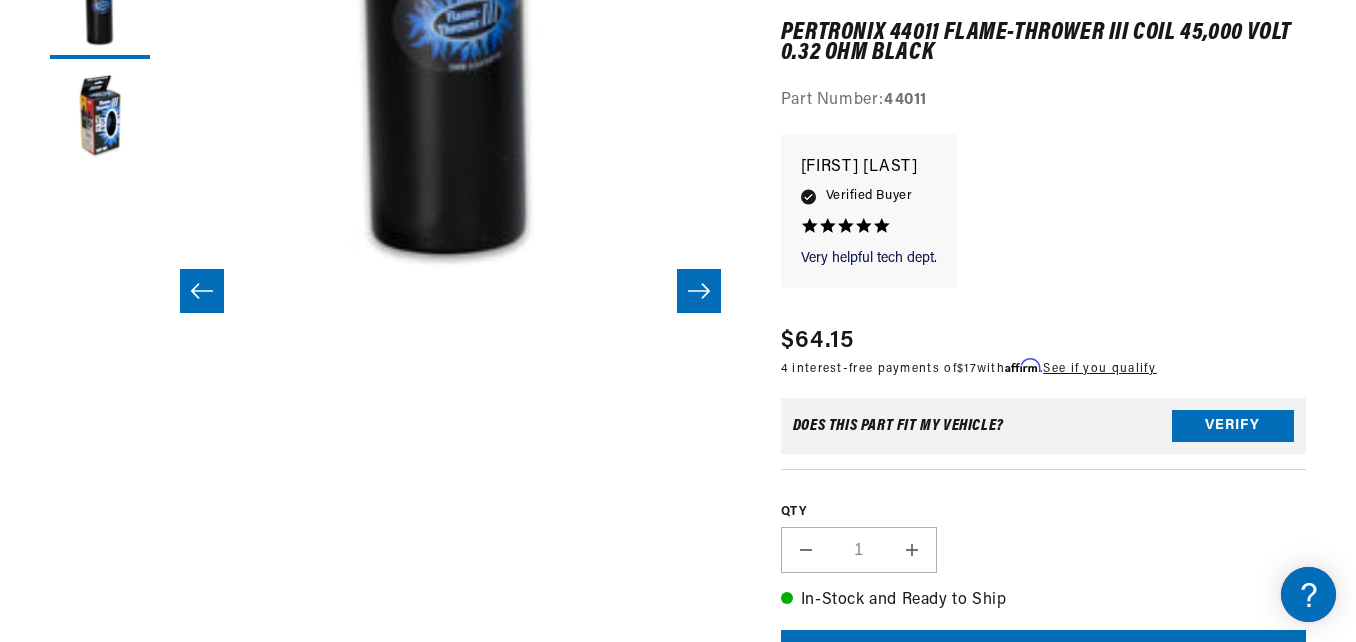 click 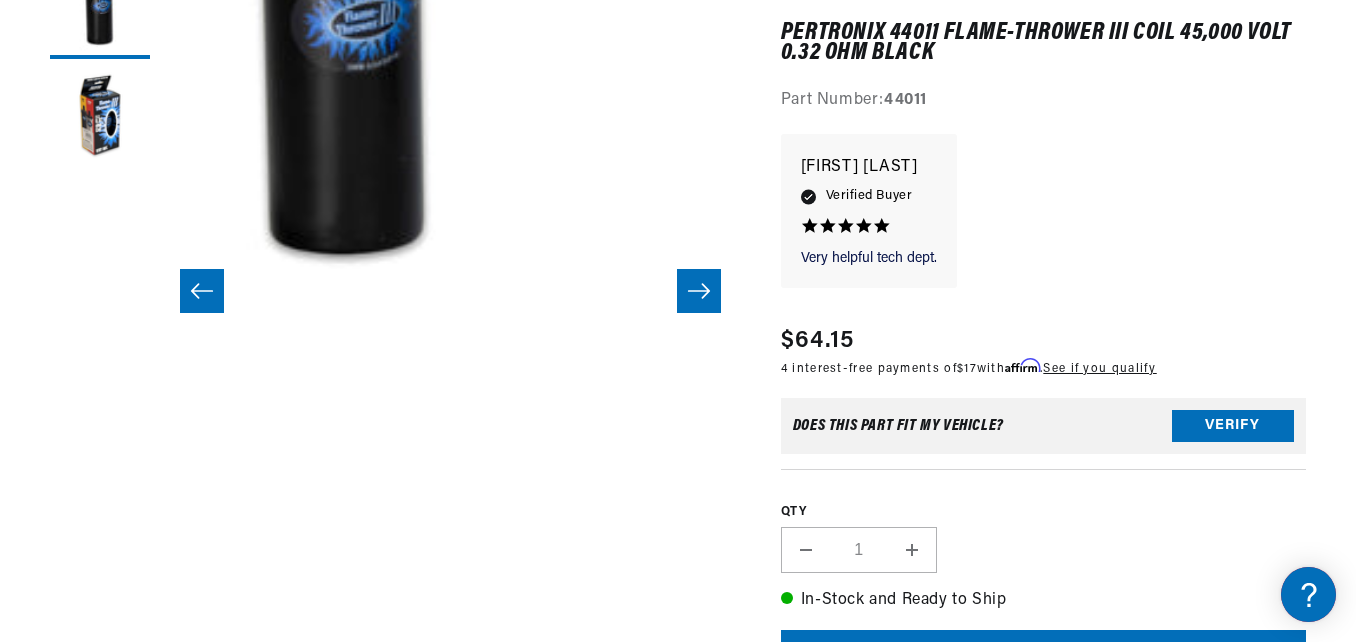 scroll, scrollTop: 0, scrollLeft: 1532, axis: horizontal 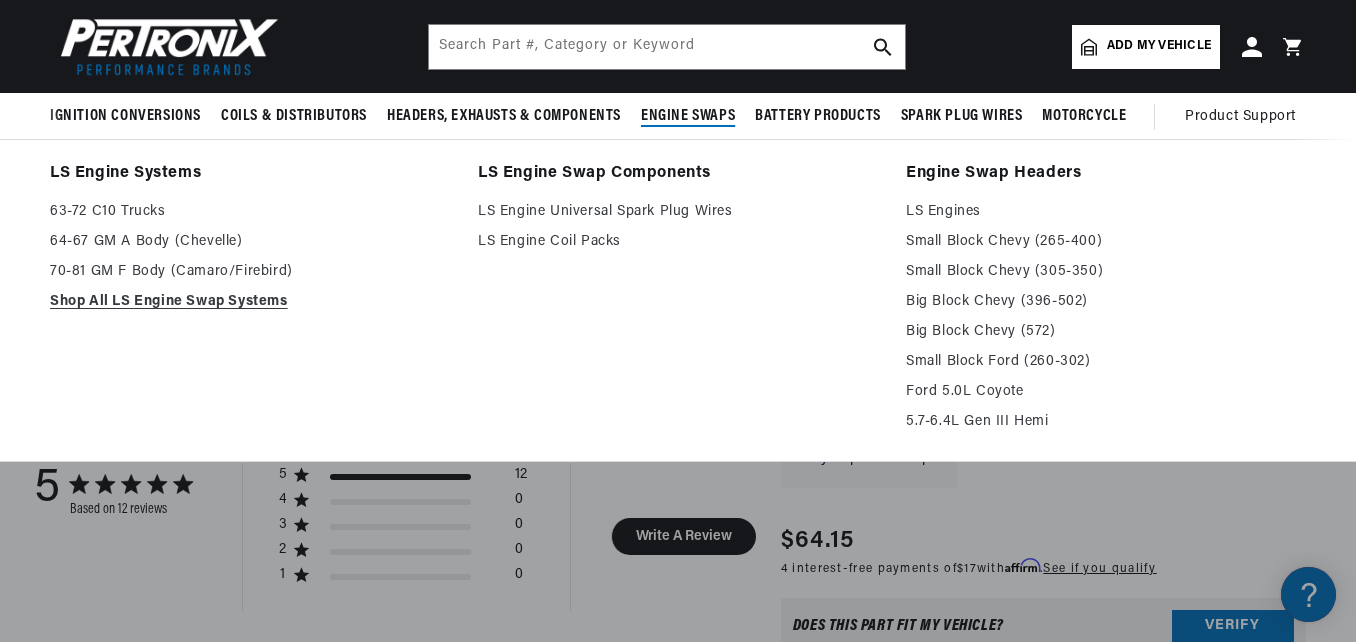 click on "Engine Swaps" at bounding box center [688, 116] 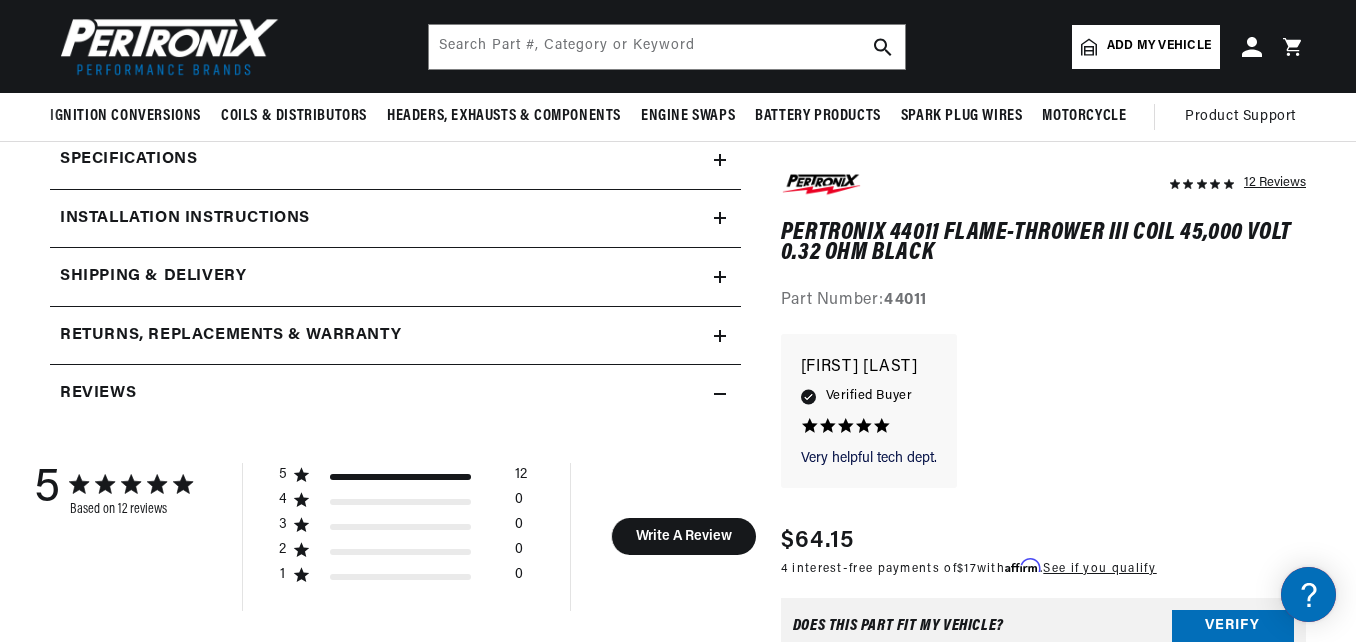scroll, scrollTop: 0, scrollLeft: 0, axis: both 